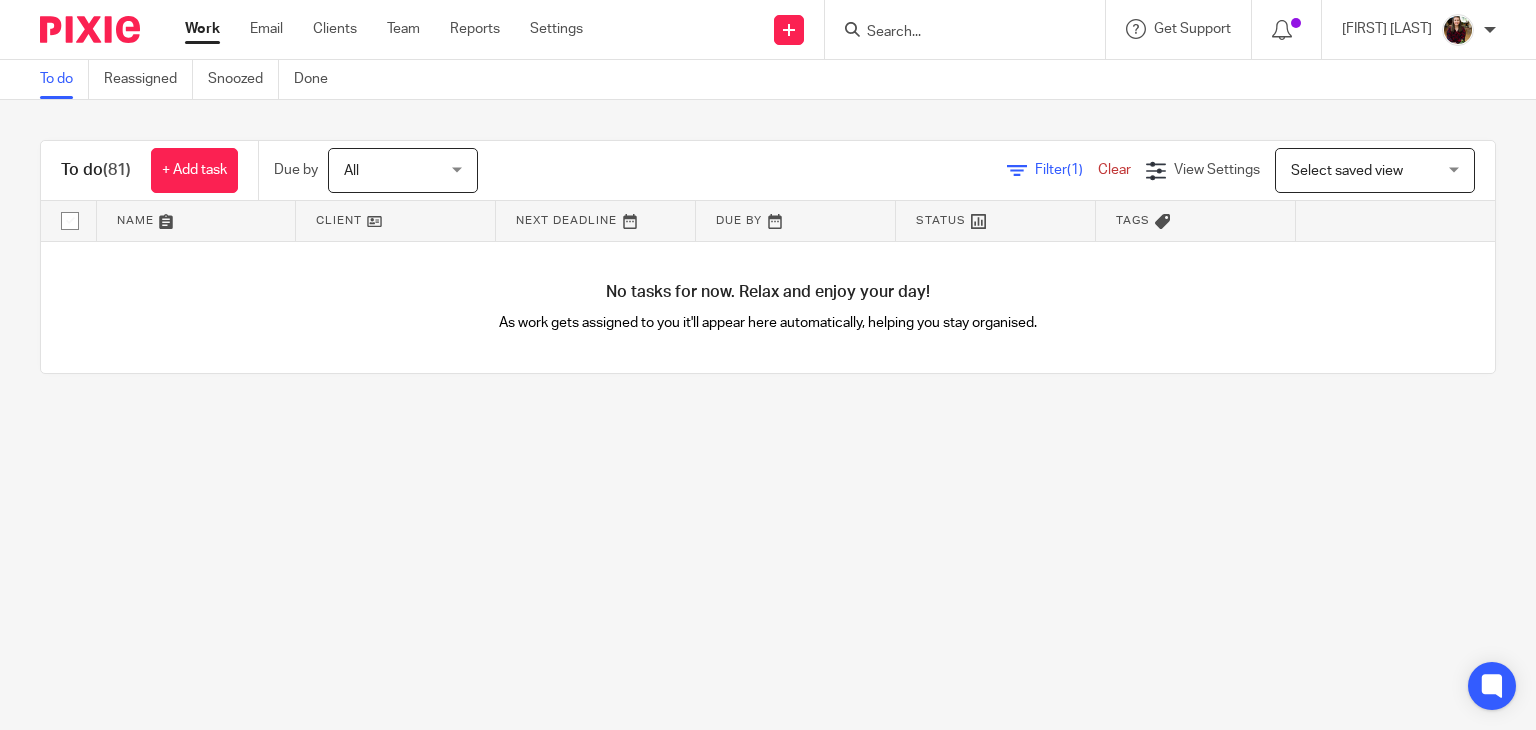scroll, scrollTop: 0, scrollLeft: 0, axis: both 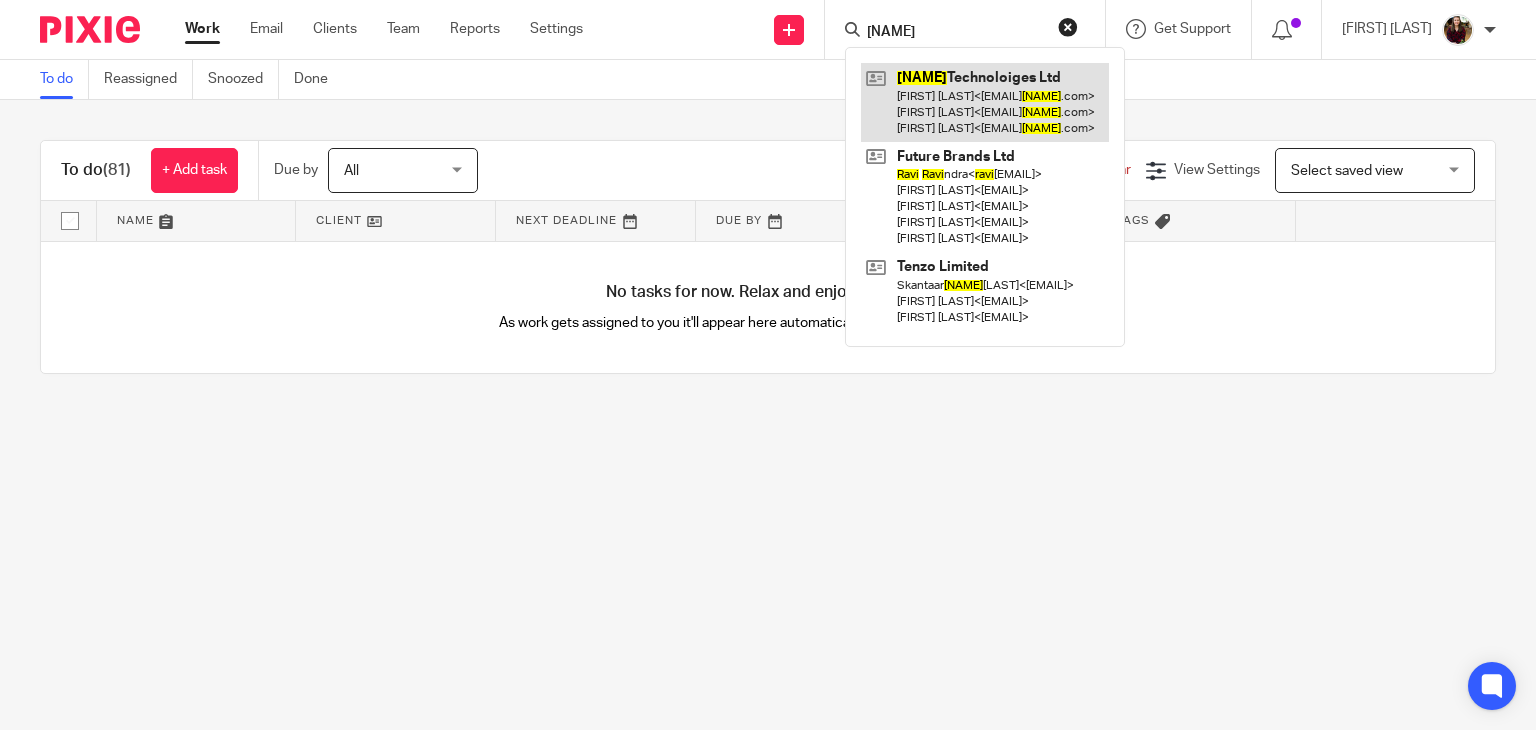 type on "ravio" 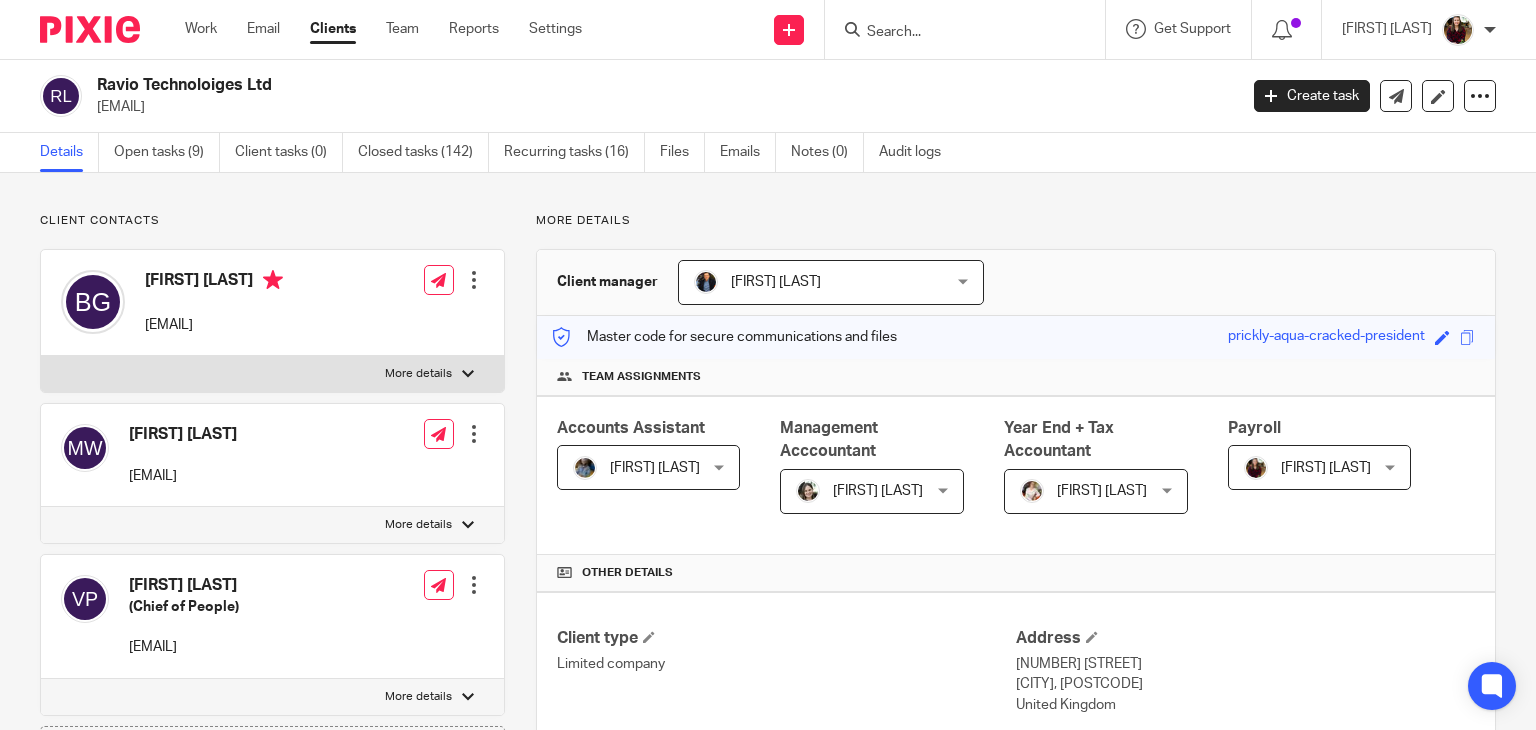 scroll, scrollTop: 0, scrollLeft: 0, axis: both 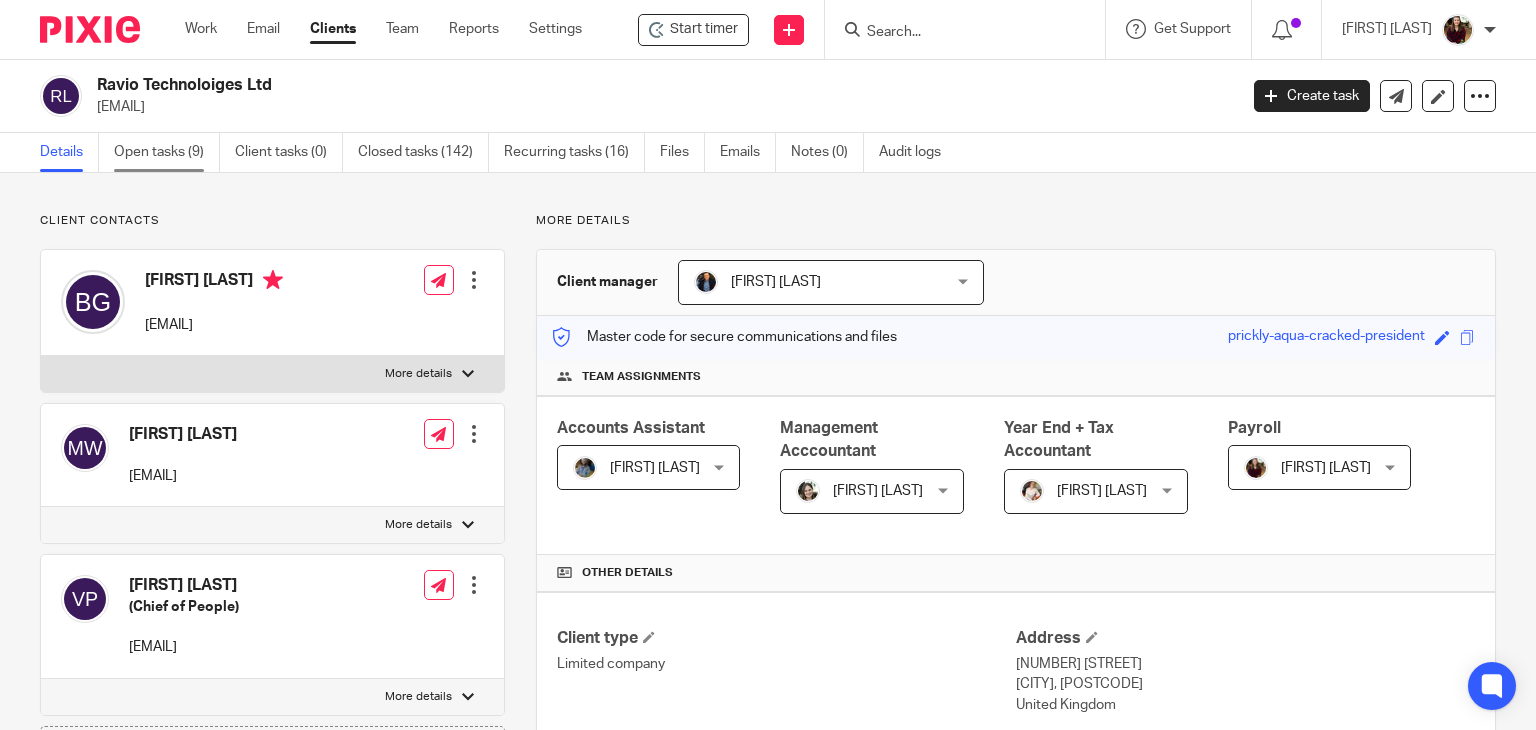 click on "Open tasks (9)" at bounding box center (167, 152) 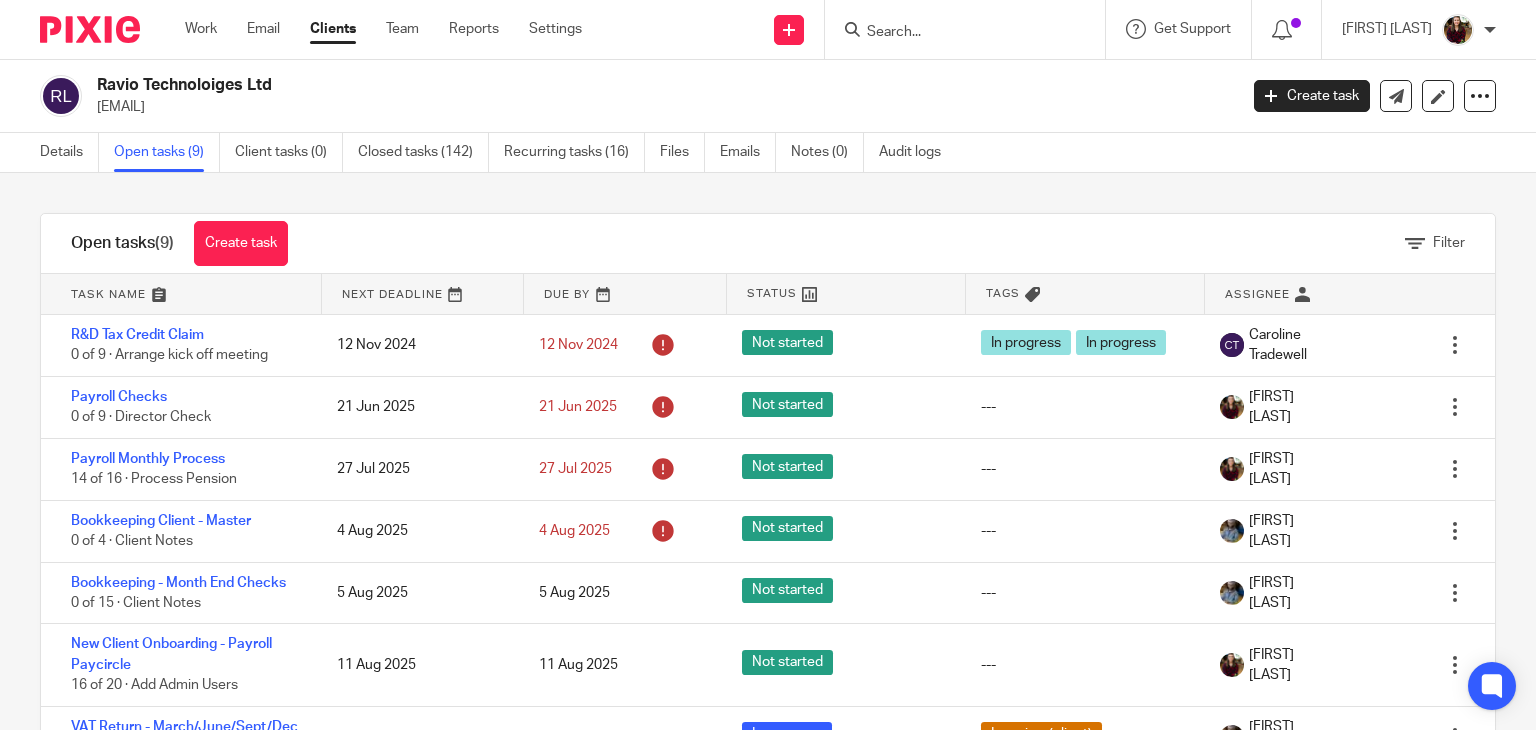 scroll, scrollTop: 0, scrollLeft: 0, axis: both 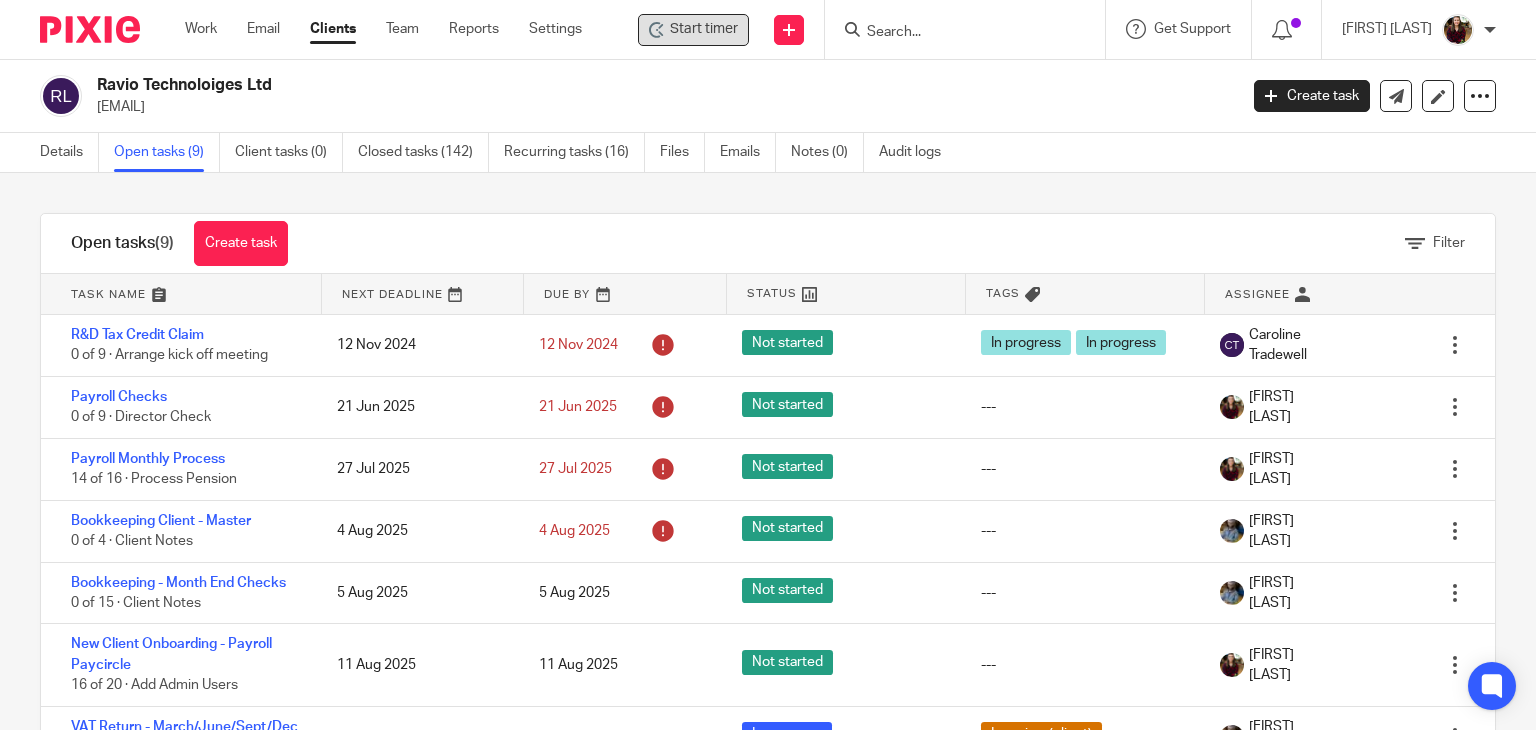 click on "Start timer" at bounding box center (704, 29) 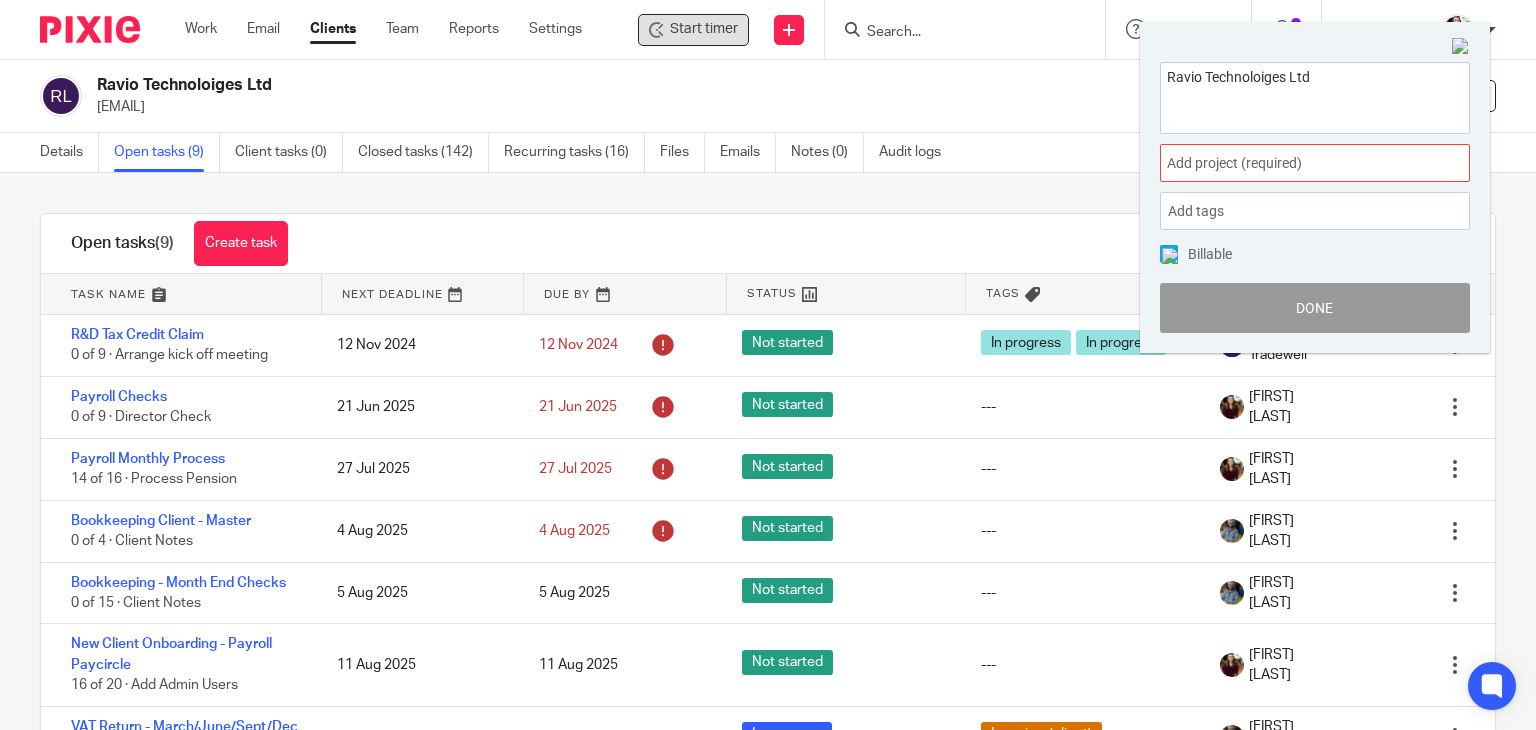 click on "Add project (required) :" at bounding box center [1293, 163] 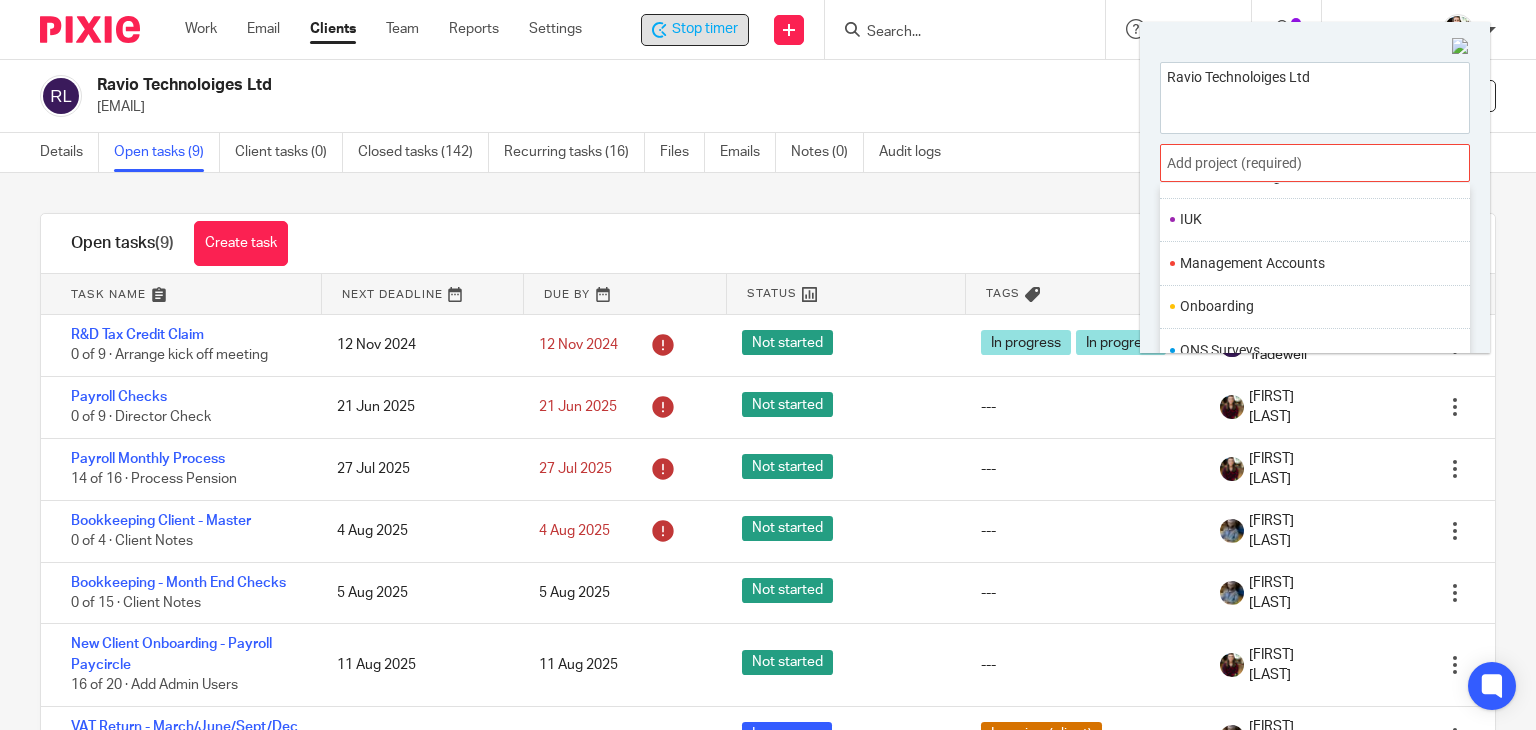 scroll, scrollTop: 748, scrollLeft: 0, axis: vertical 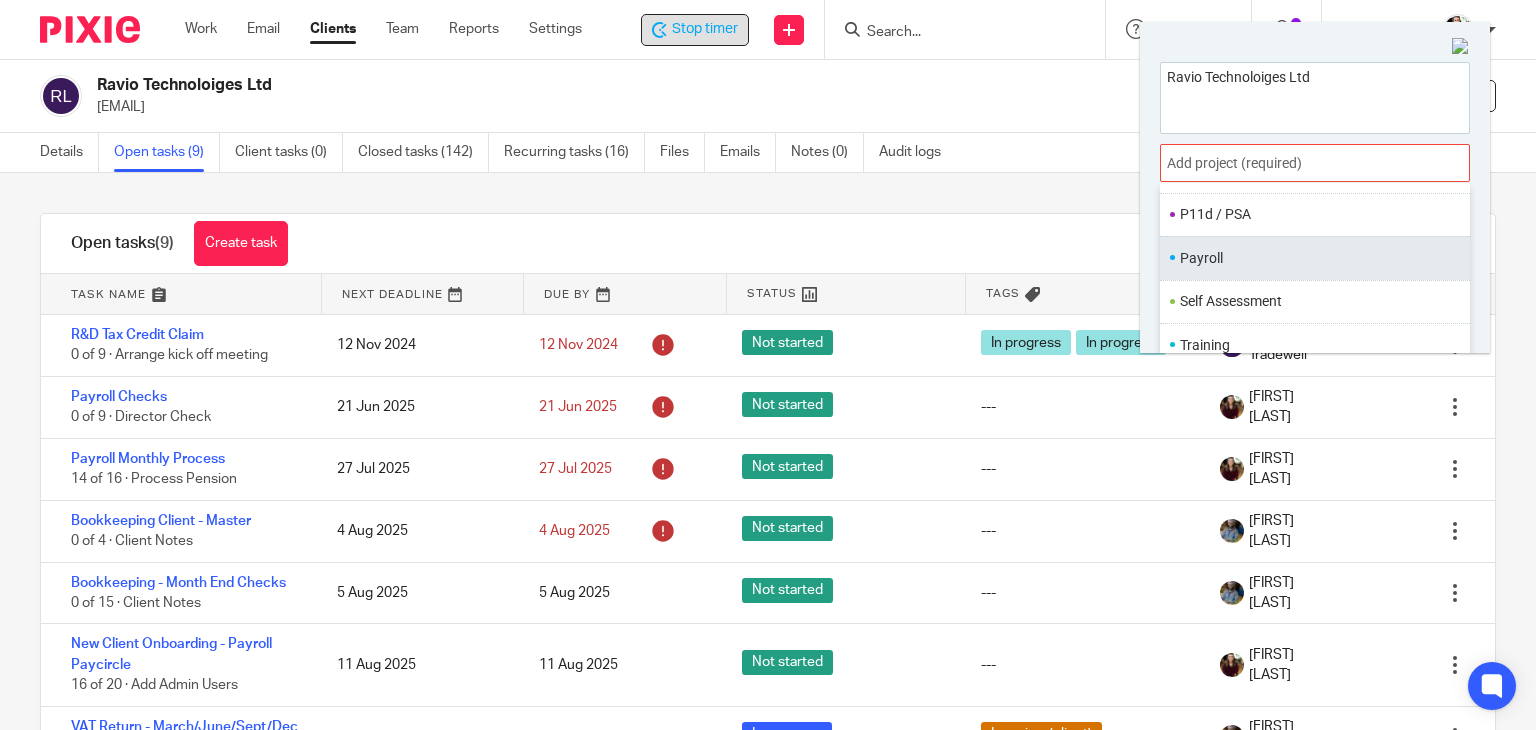 click on "Payroll" at bounding box center (1315, 257) 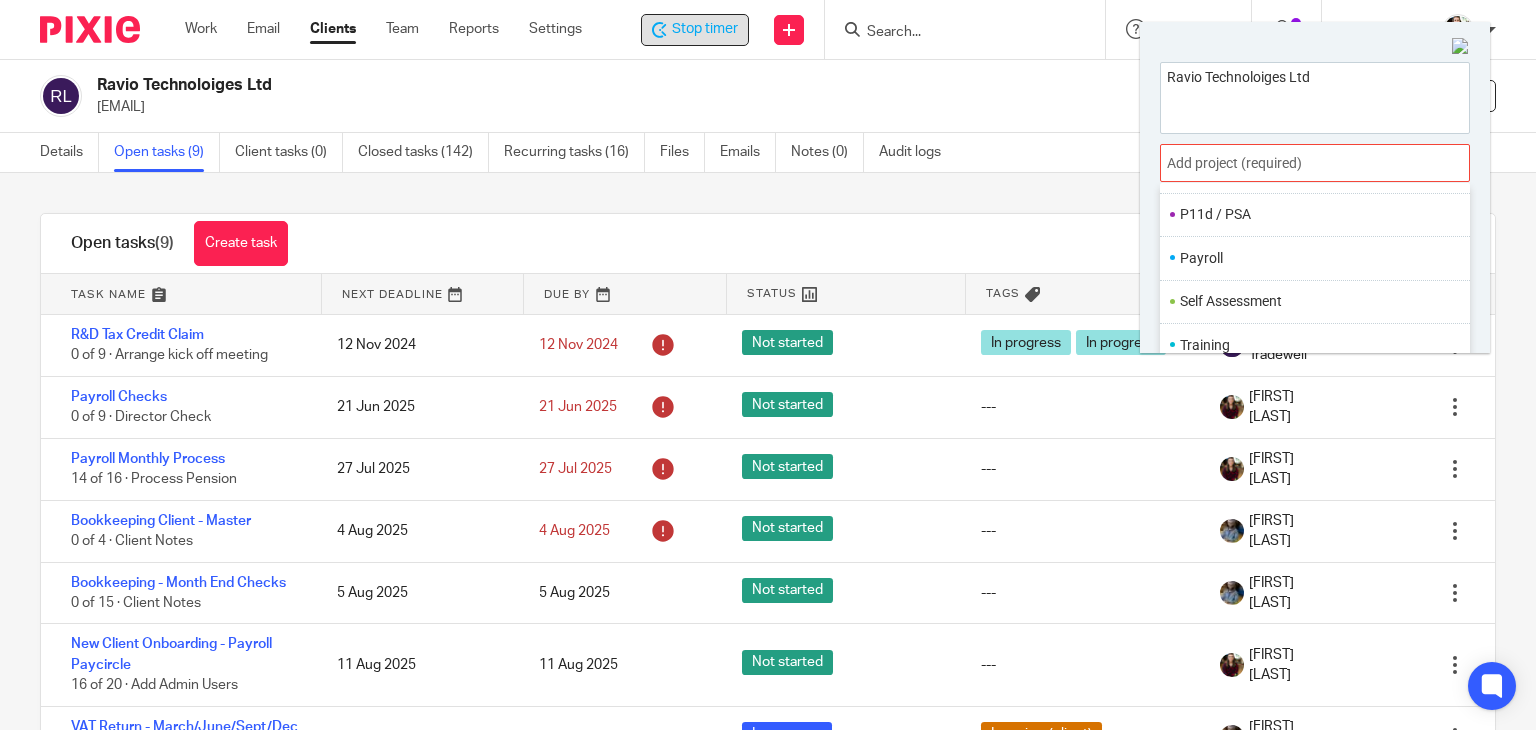 click on "Payroll" at bounding box center [1310, 258] 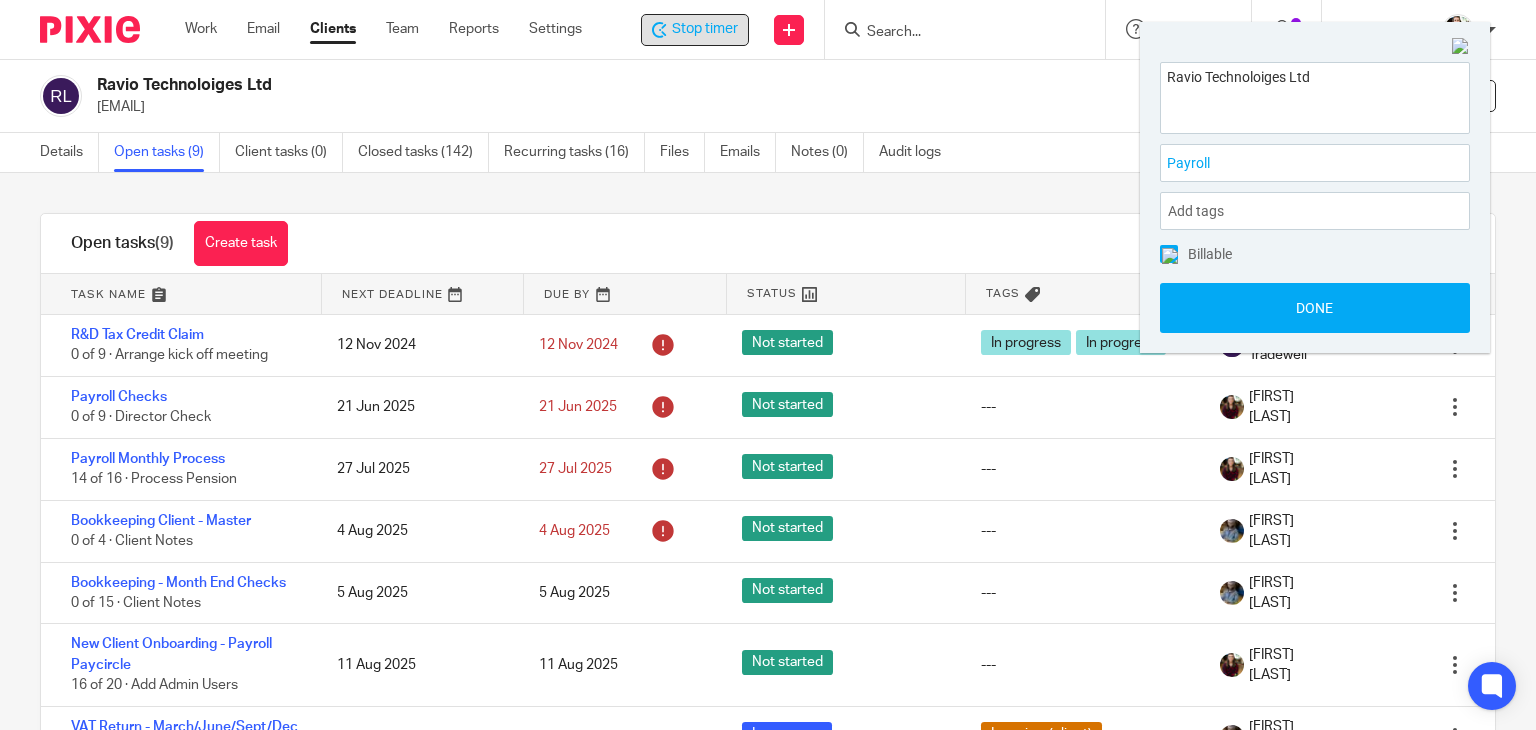 drag, startPoint x: 1249, startPoint y: 304, endPoint x: 651, endPoint y: 304, distance: 598 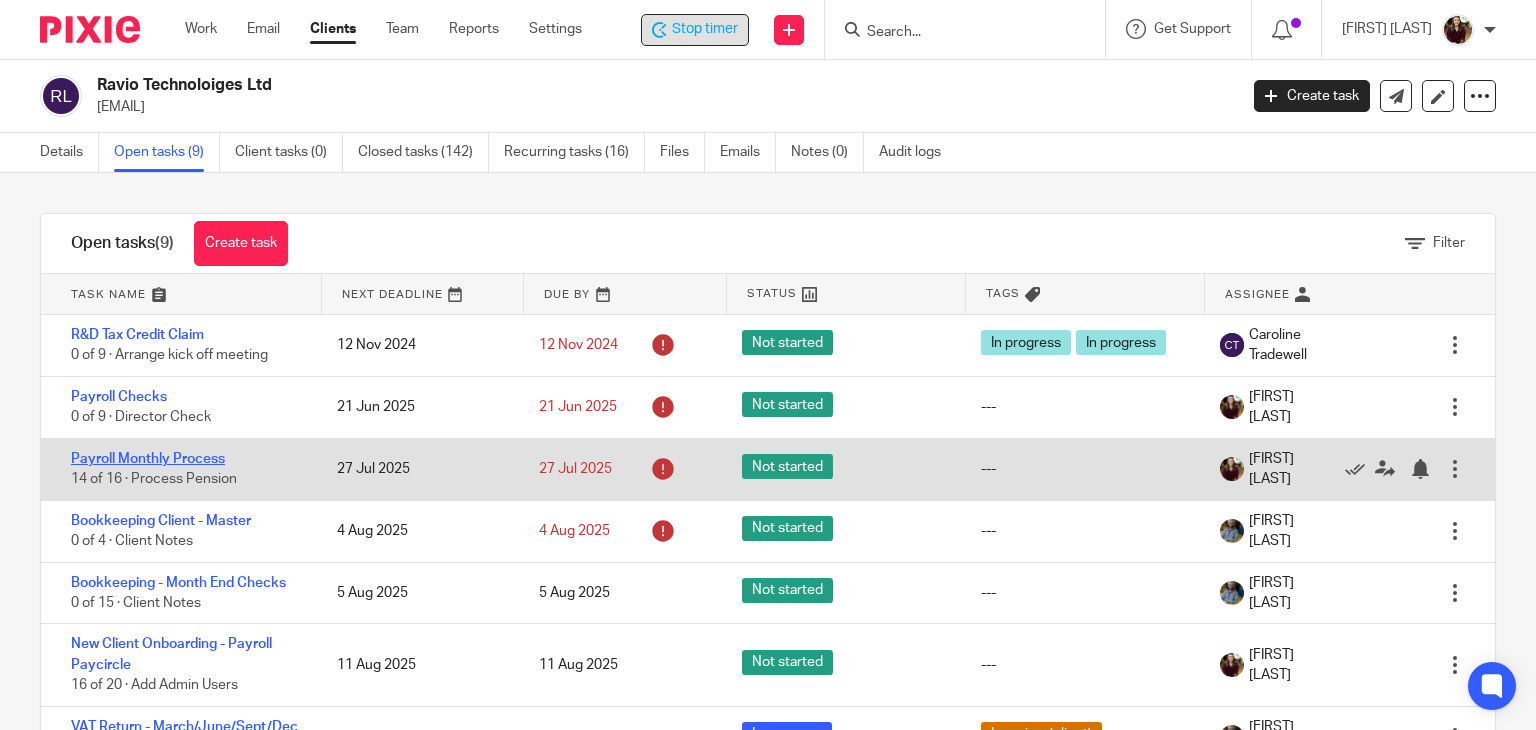 click on "Payroll Monthly Process" at bounding box center (148, 459) 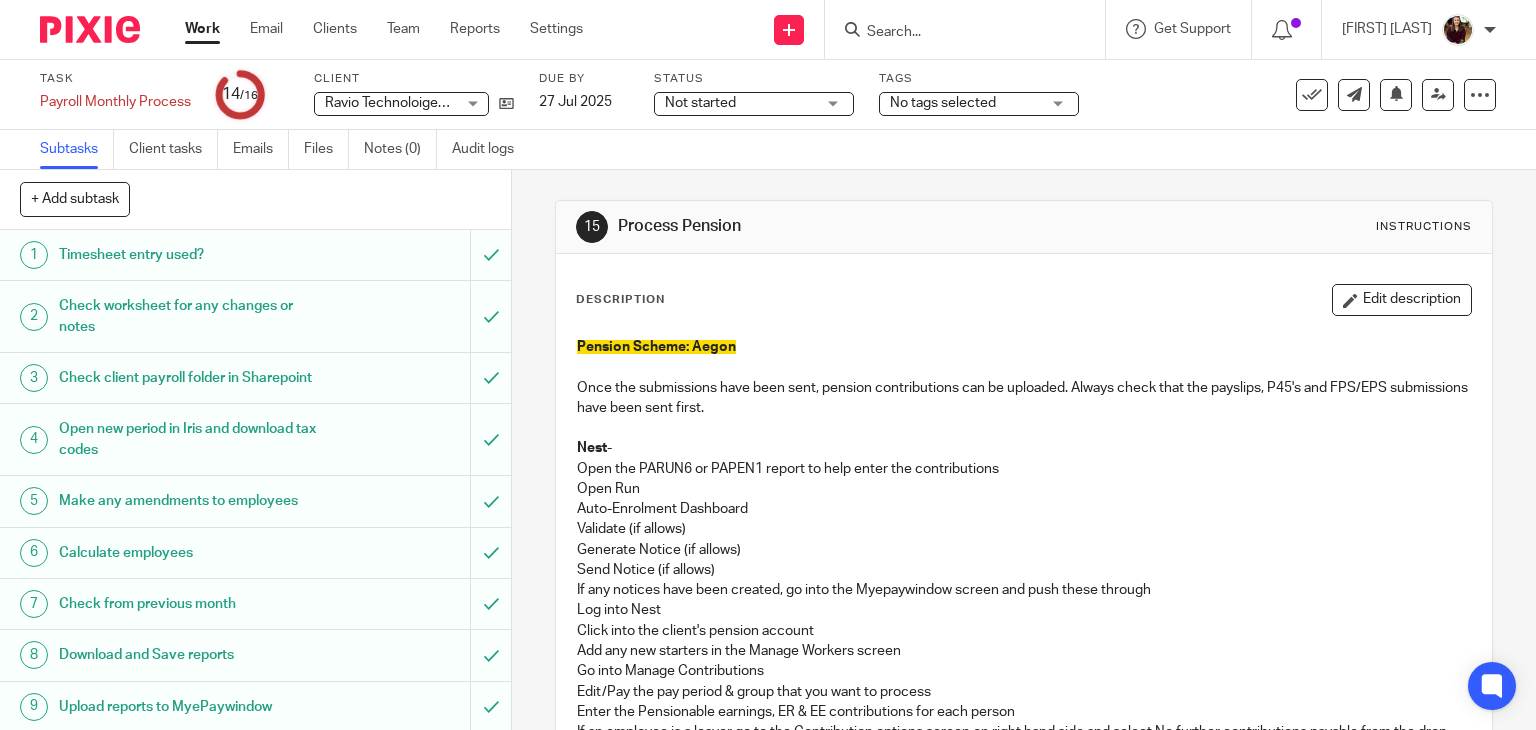 scroll, scrollTop: 0, scrollLeft: 0, axis: both 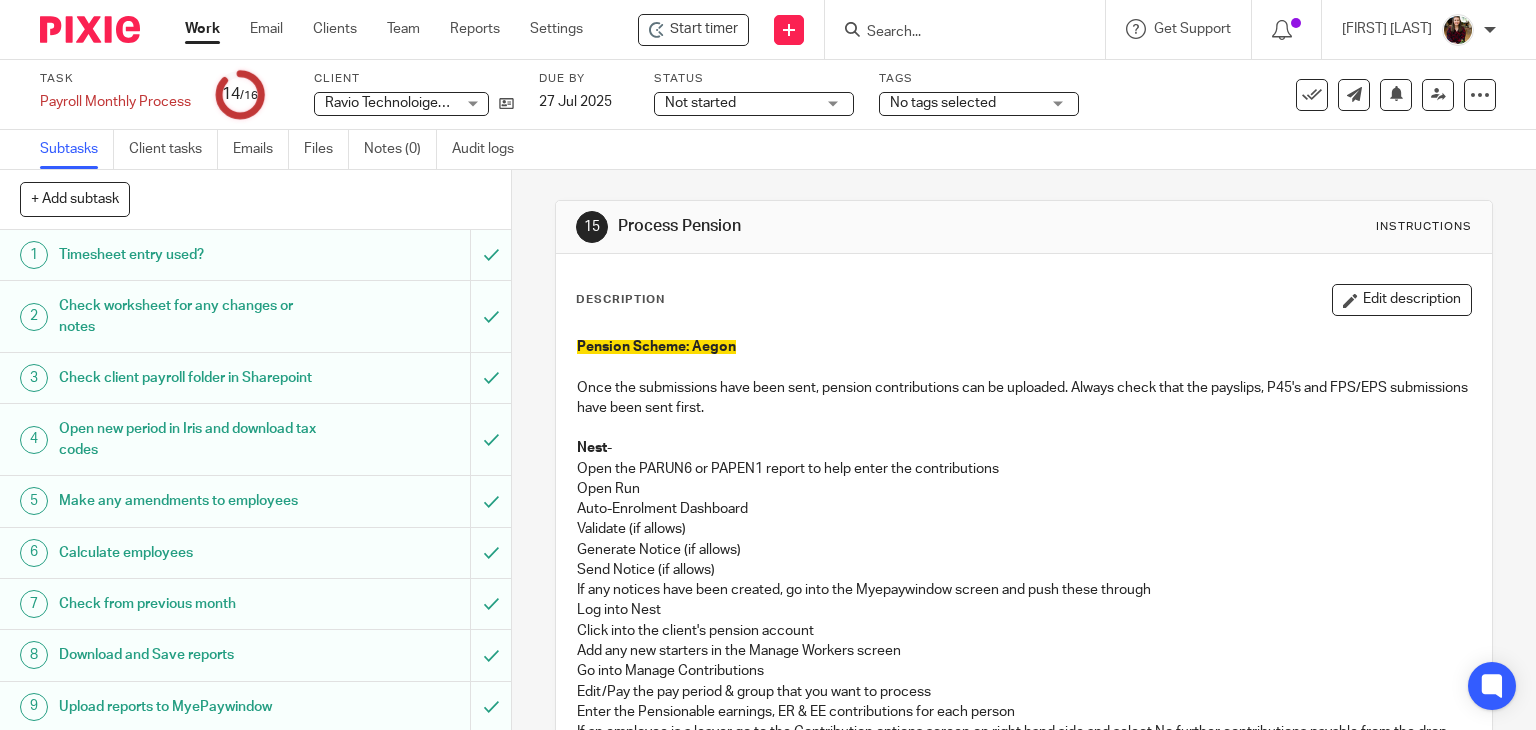 click on "6
Calculate employees" at bounding box center (235, 553) 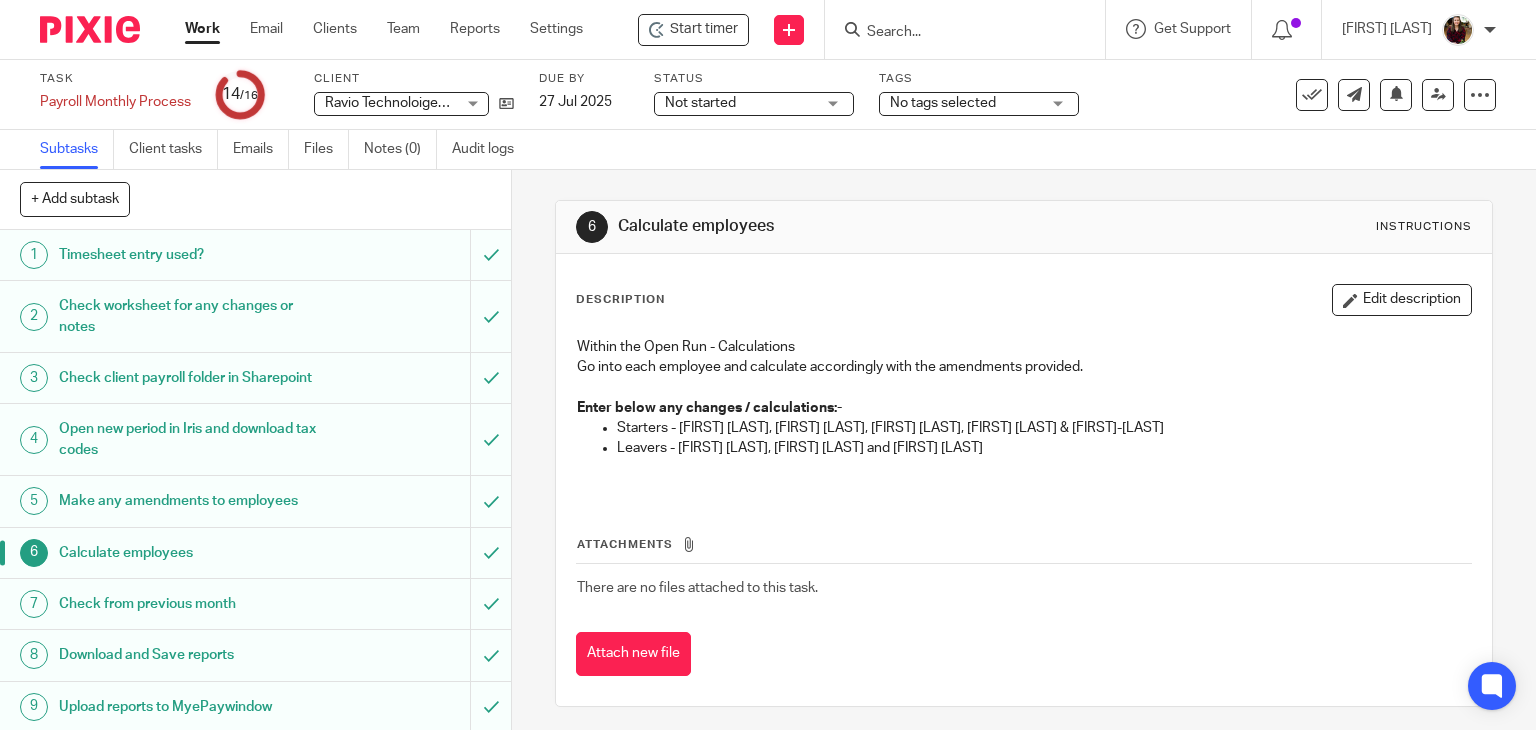 scroll, scrollTop: 0, scrollLeft: 0, axis: both 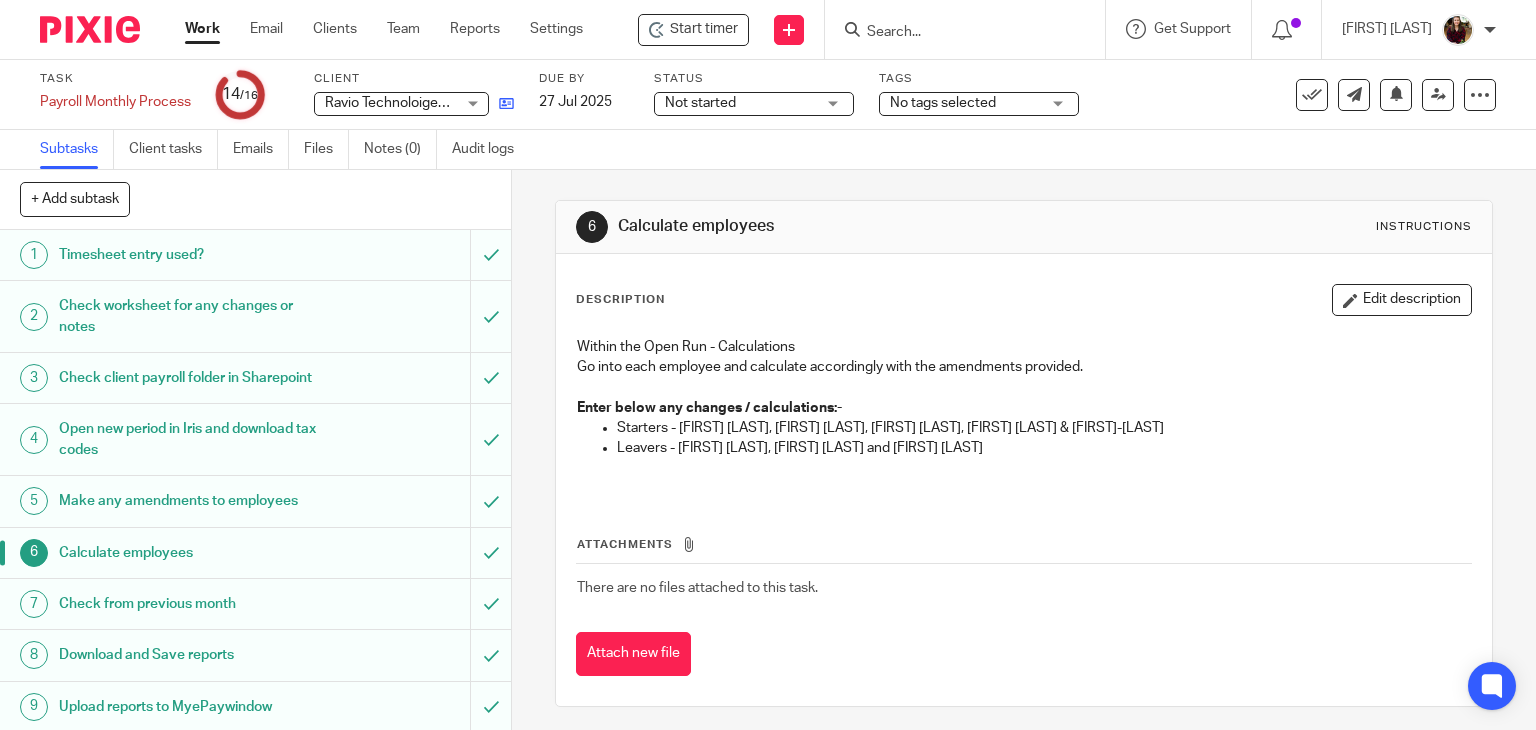 click at bounding box center (501, 103) 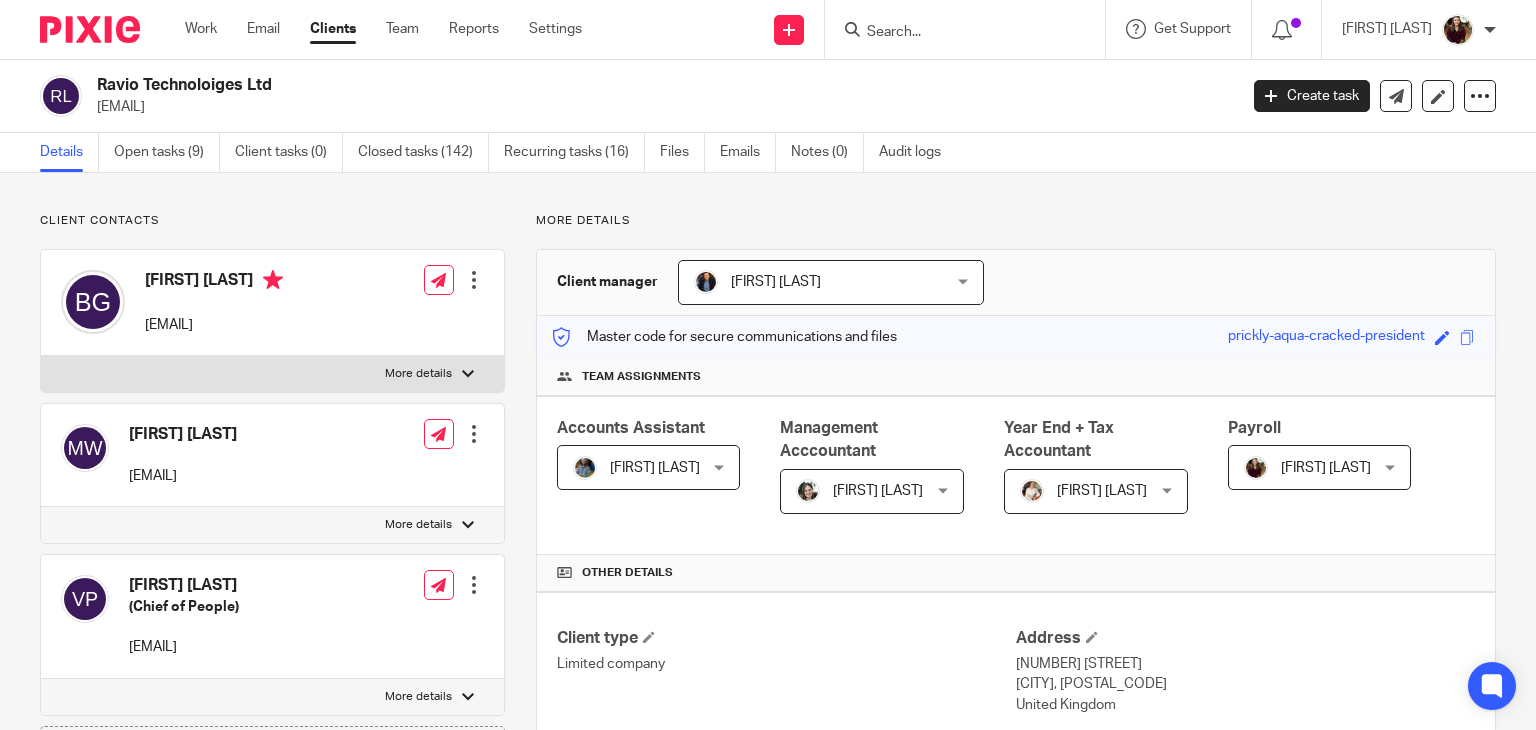 scroll, scrollTop: 0, scrollLeft: 0, axis: both 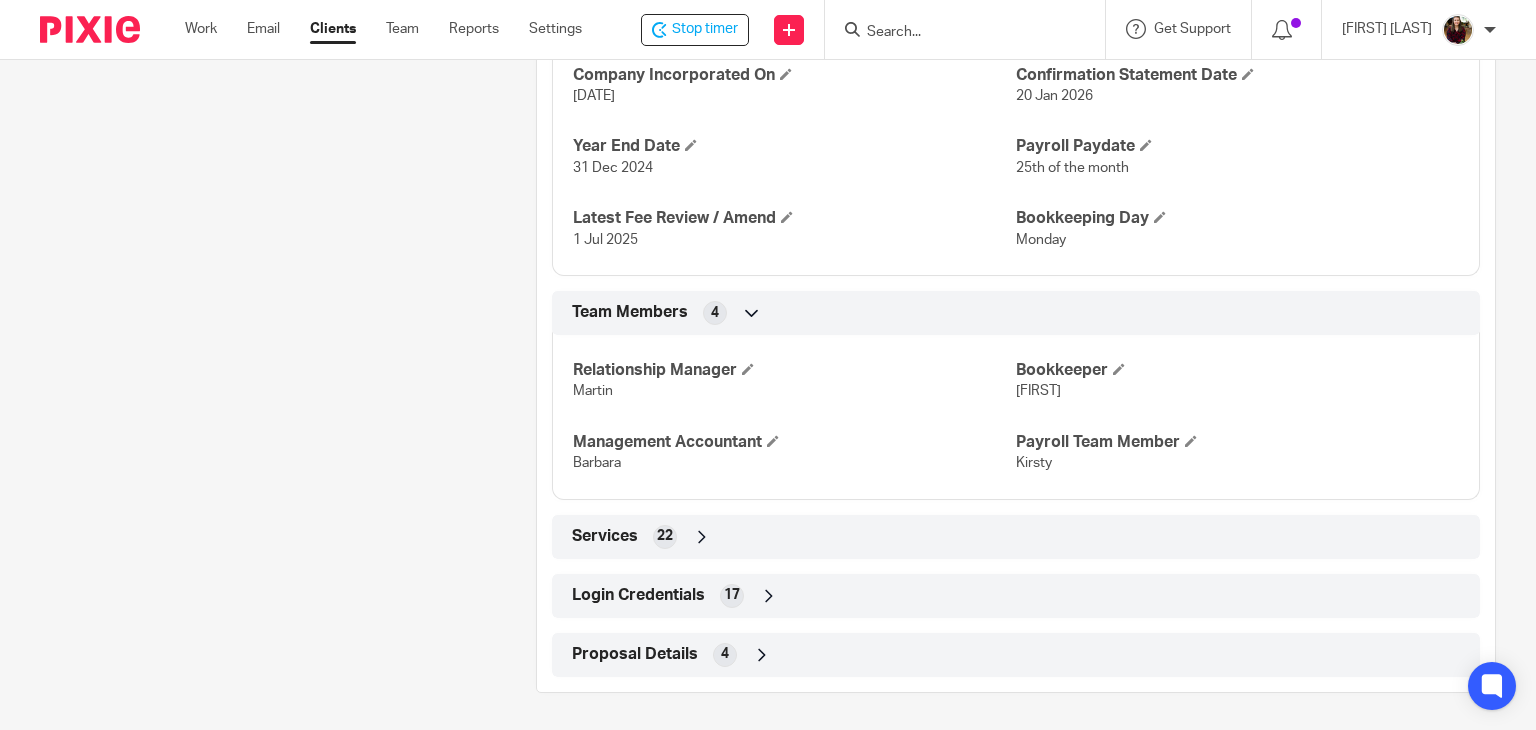 click on "Login Credentials   17" at bounding box center [1016, 596] 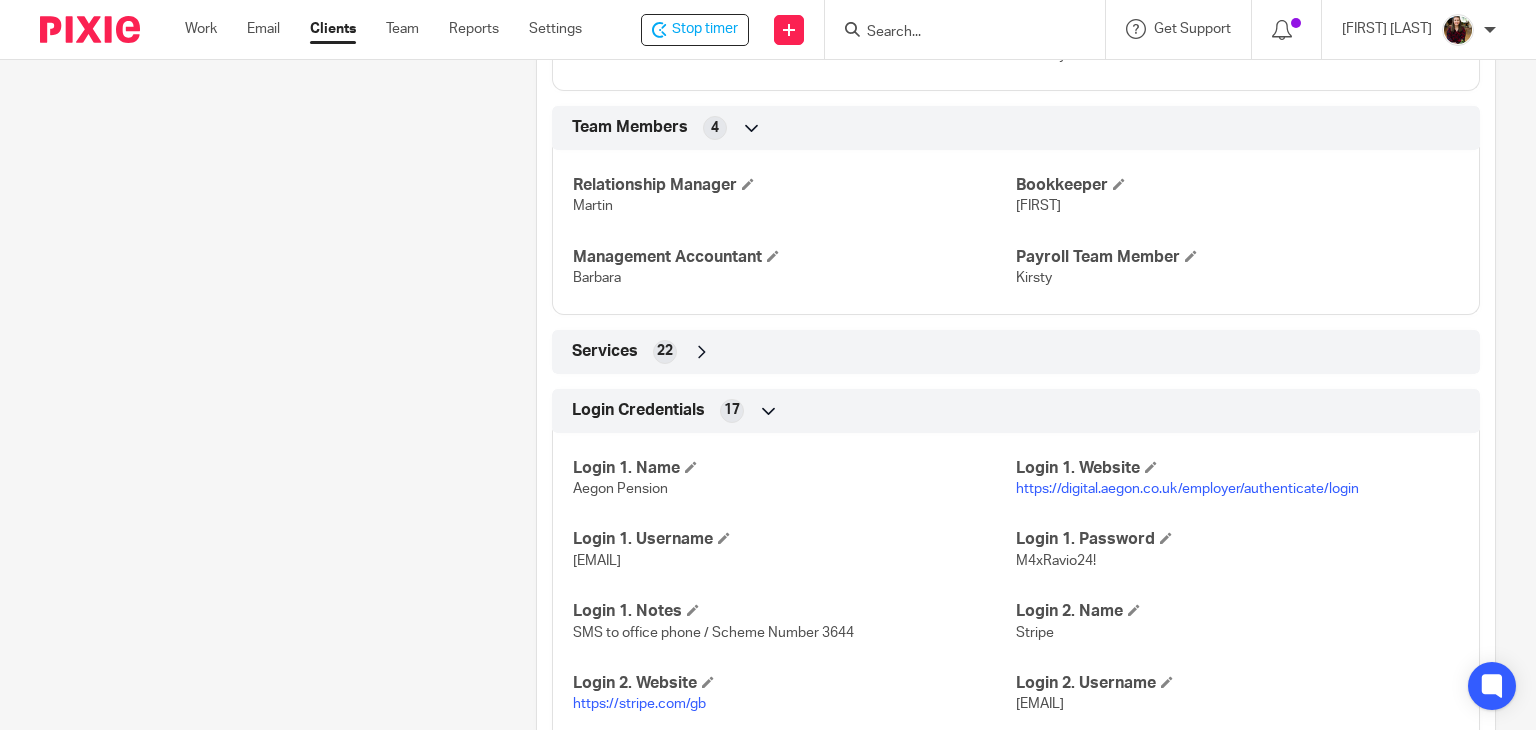 scroll, scrollTop: 1773, scrollLeft: 0, axis: vertical 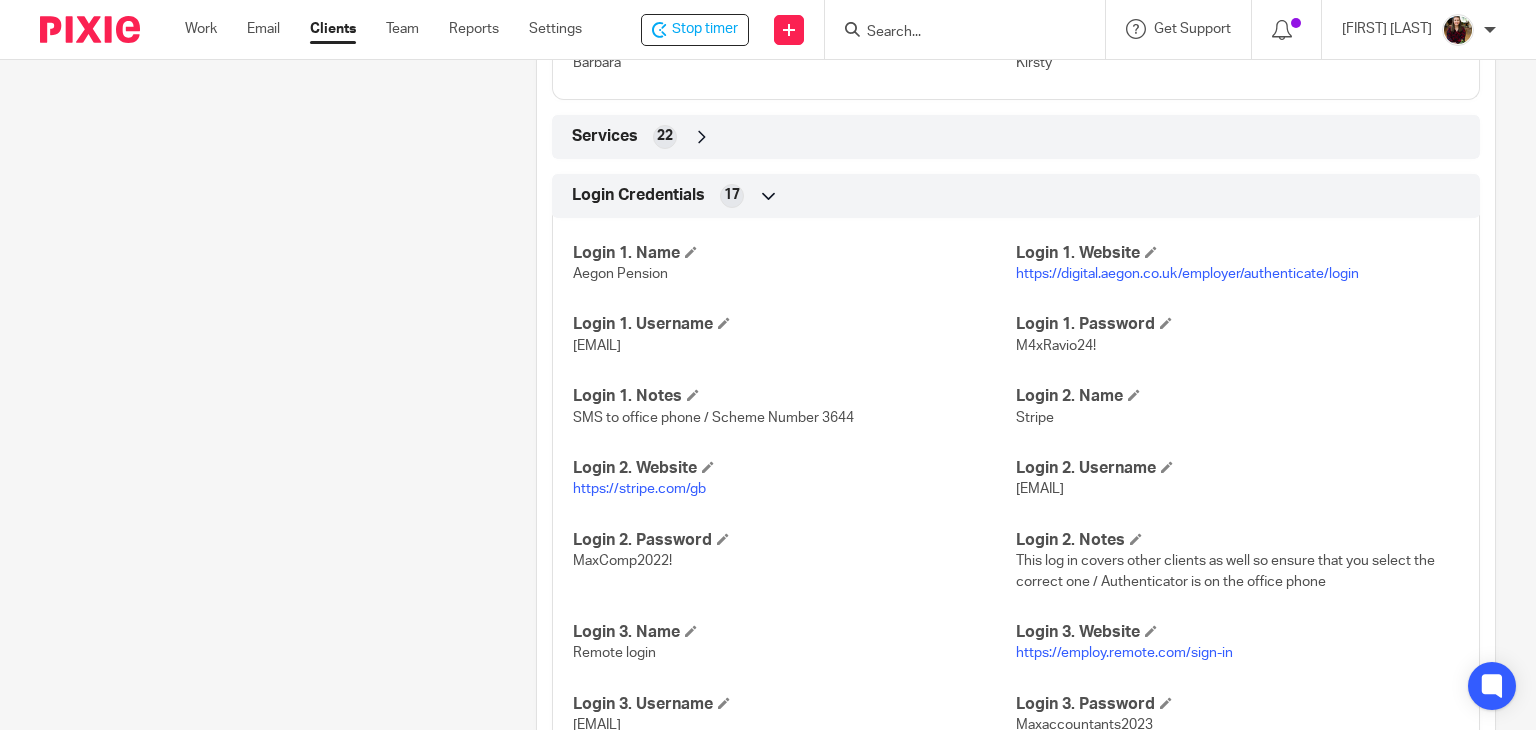 click on "https://digital.aegon.co.uk/employer/authenticate/login" at bounding box center (1187, 274) 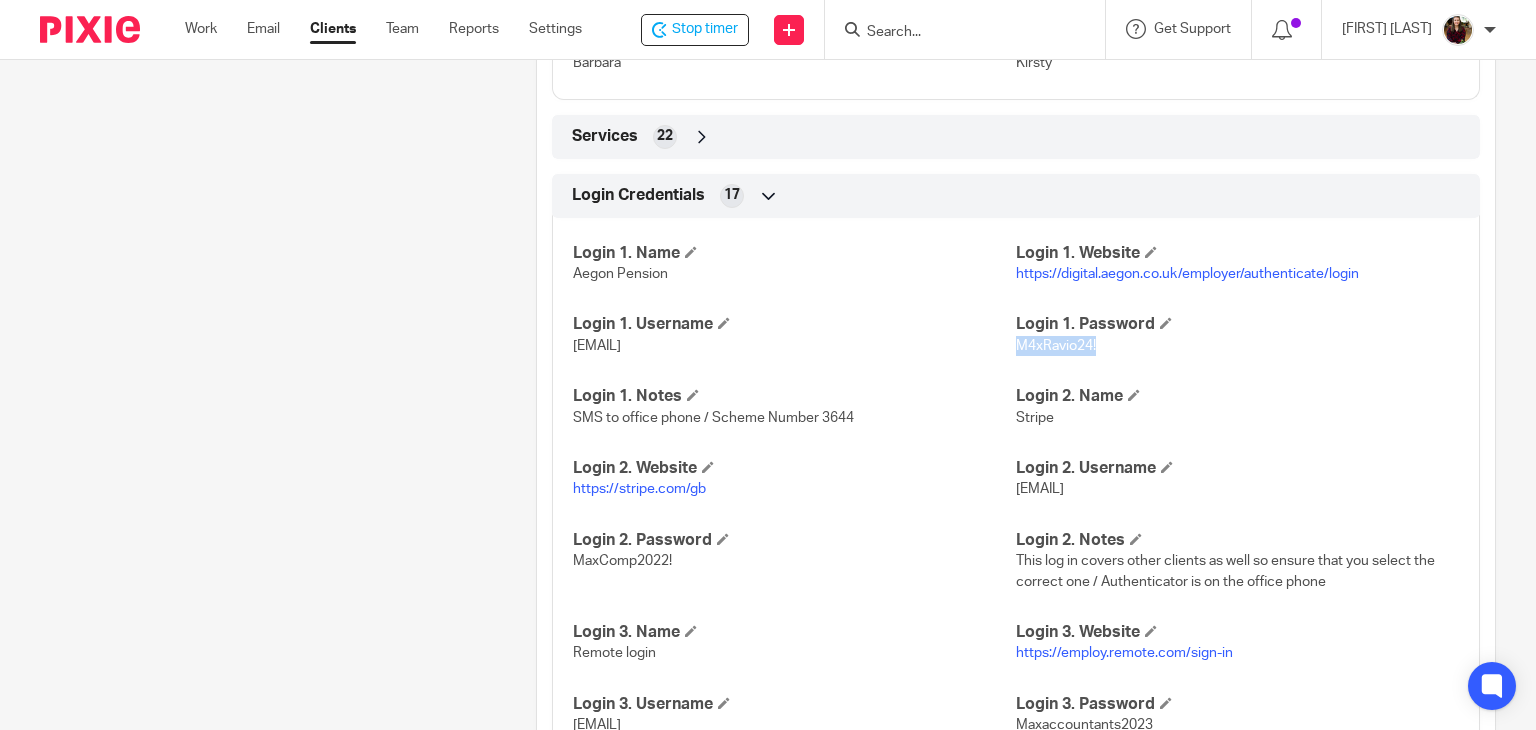 drag, startPoint x: 1089, startPoint y: 341, endPoint x: 1006, endPoint y: 357, distance: 84.5281 